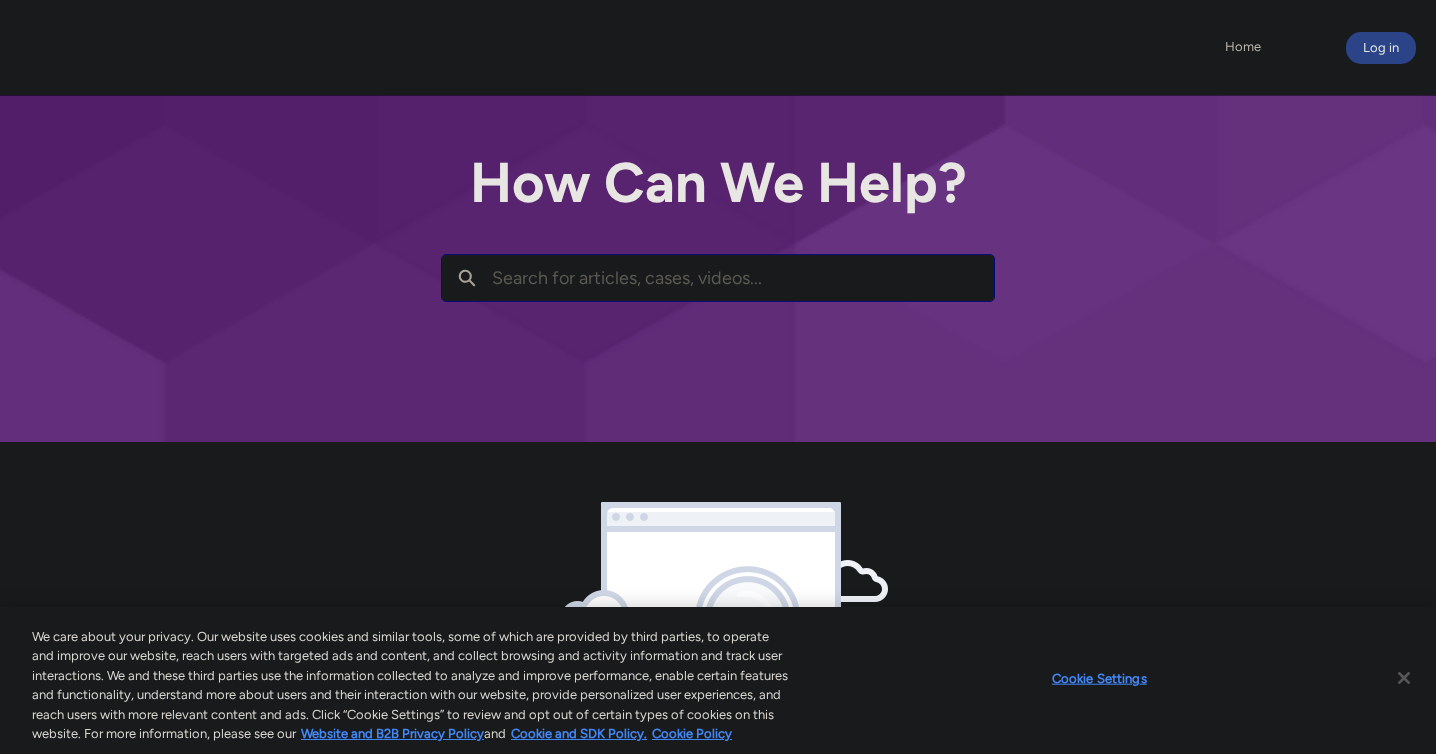 scroll, scrollTop: 0, scrollLeft: 0, axis: both 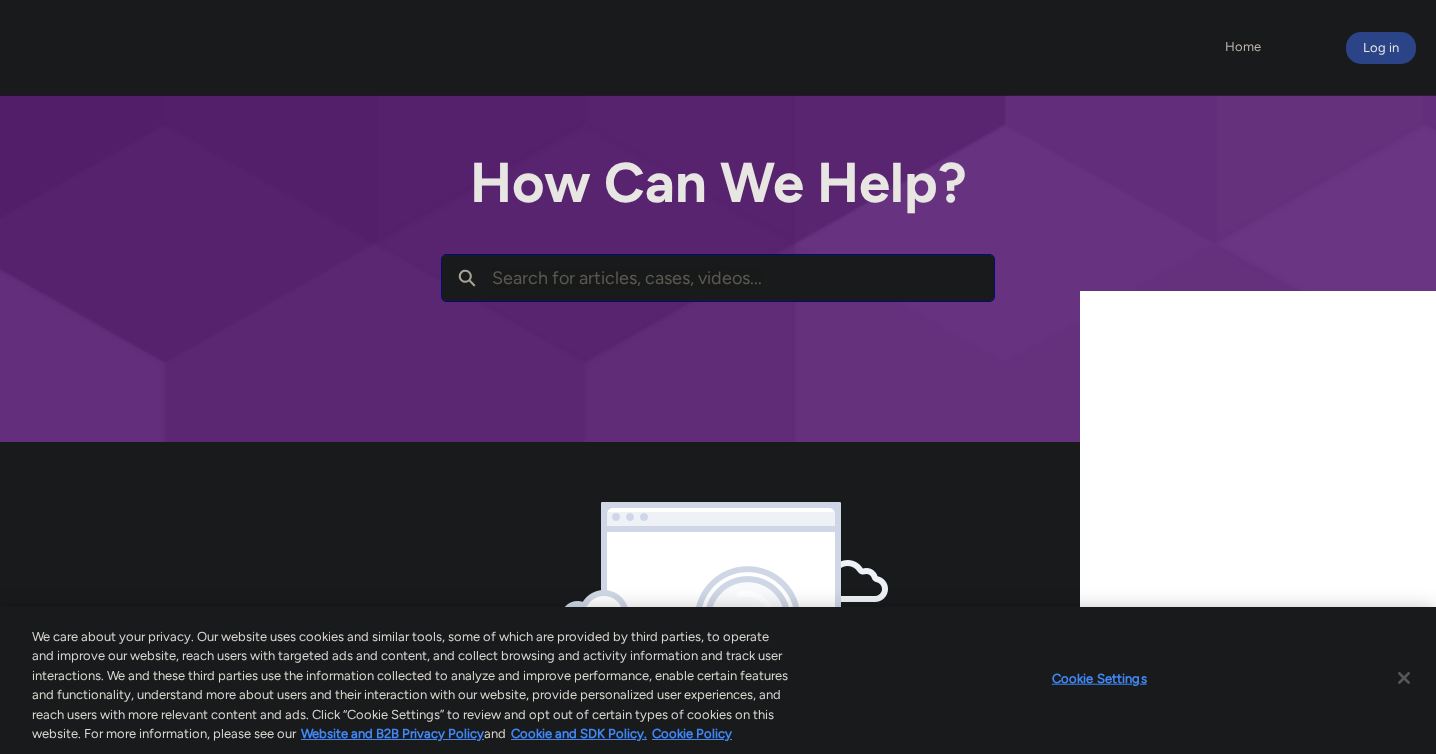 click at bounding box center [743, 278] 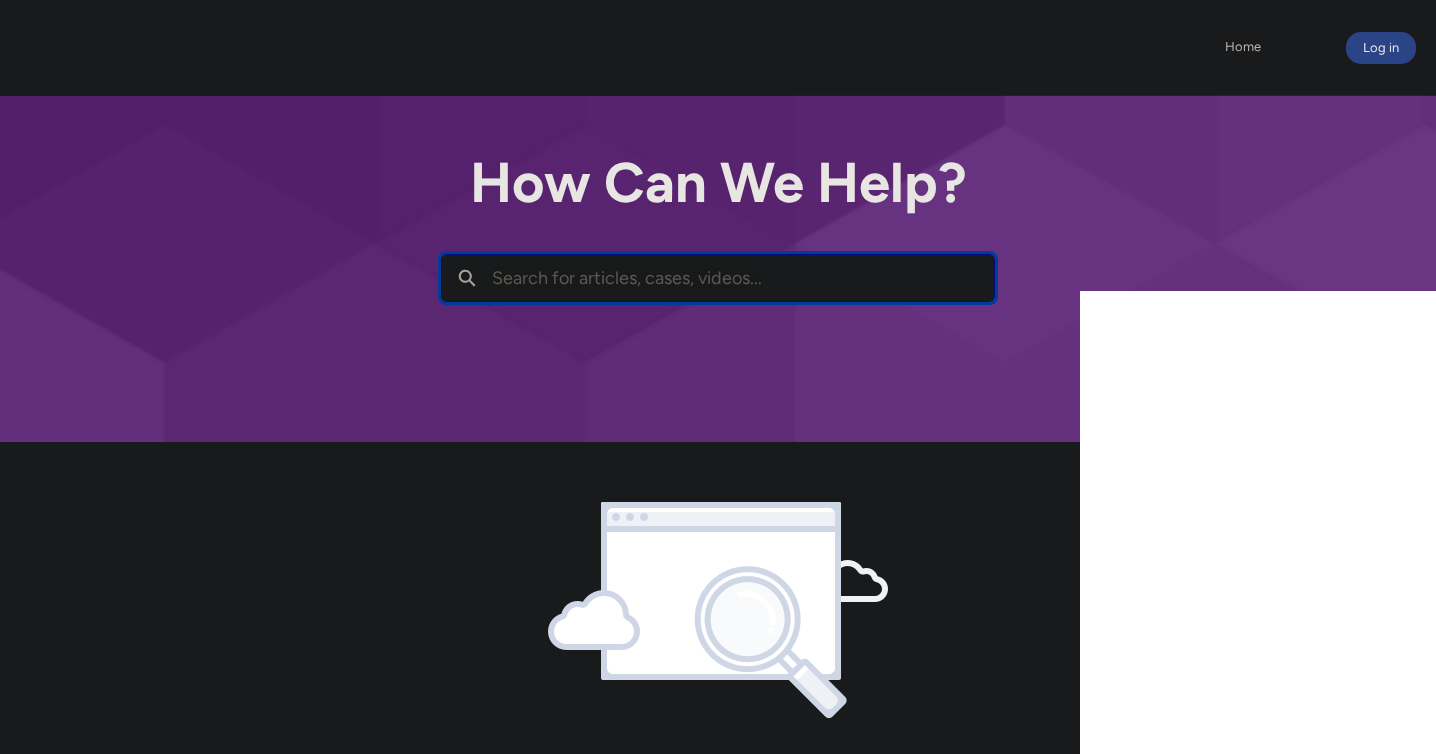 click at bounding box center [743, 278] 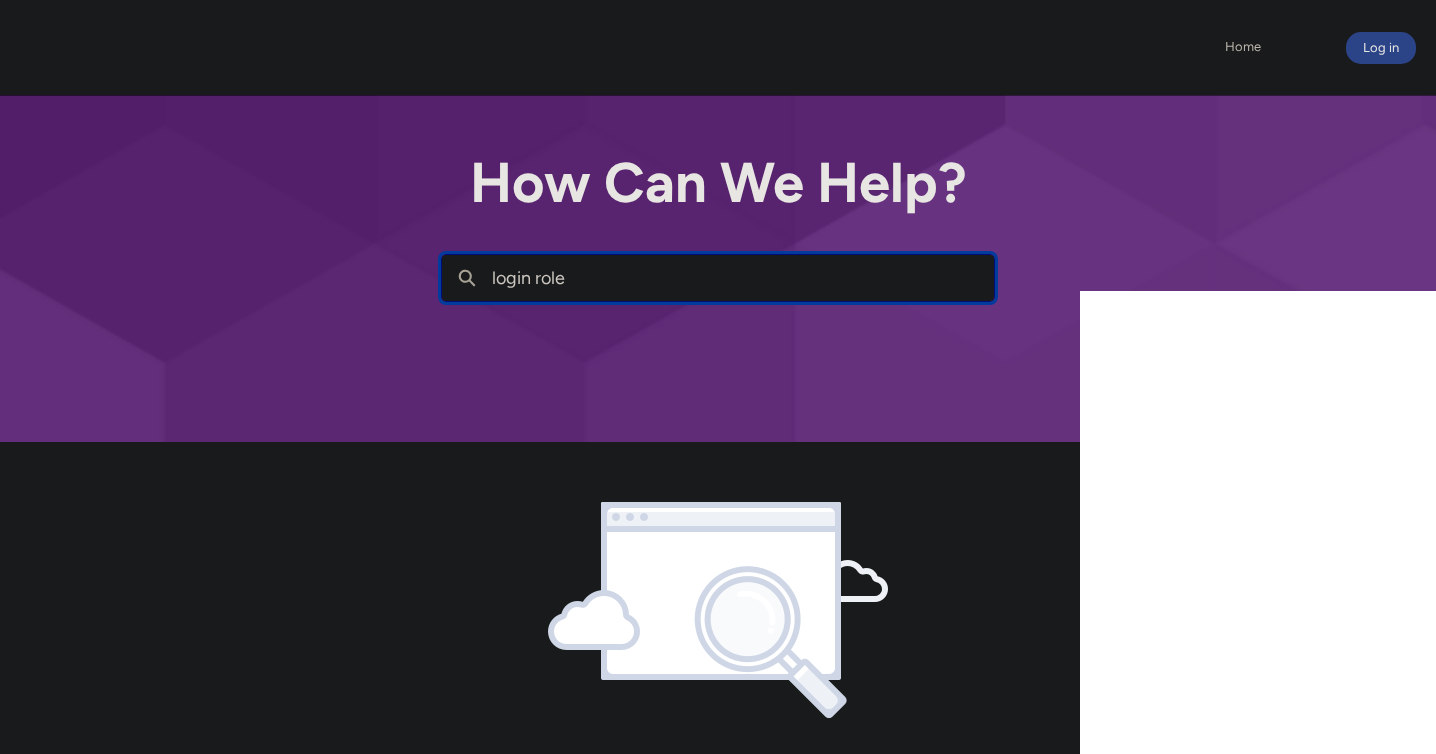 type on "login roles" 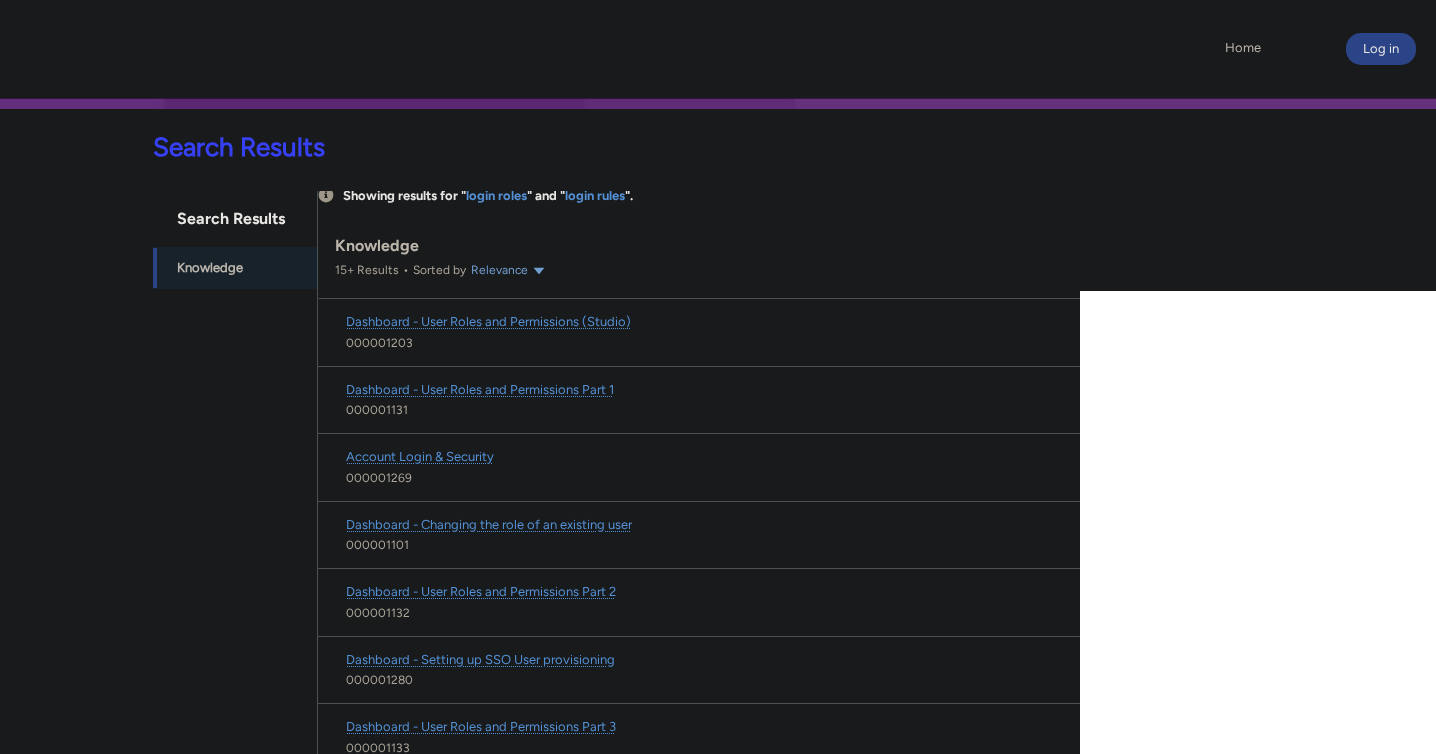 scroll, scrollTop: 334, scrollLeft: 0, axis: vertical 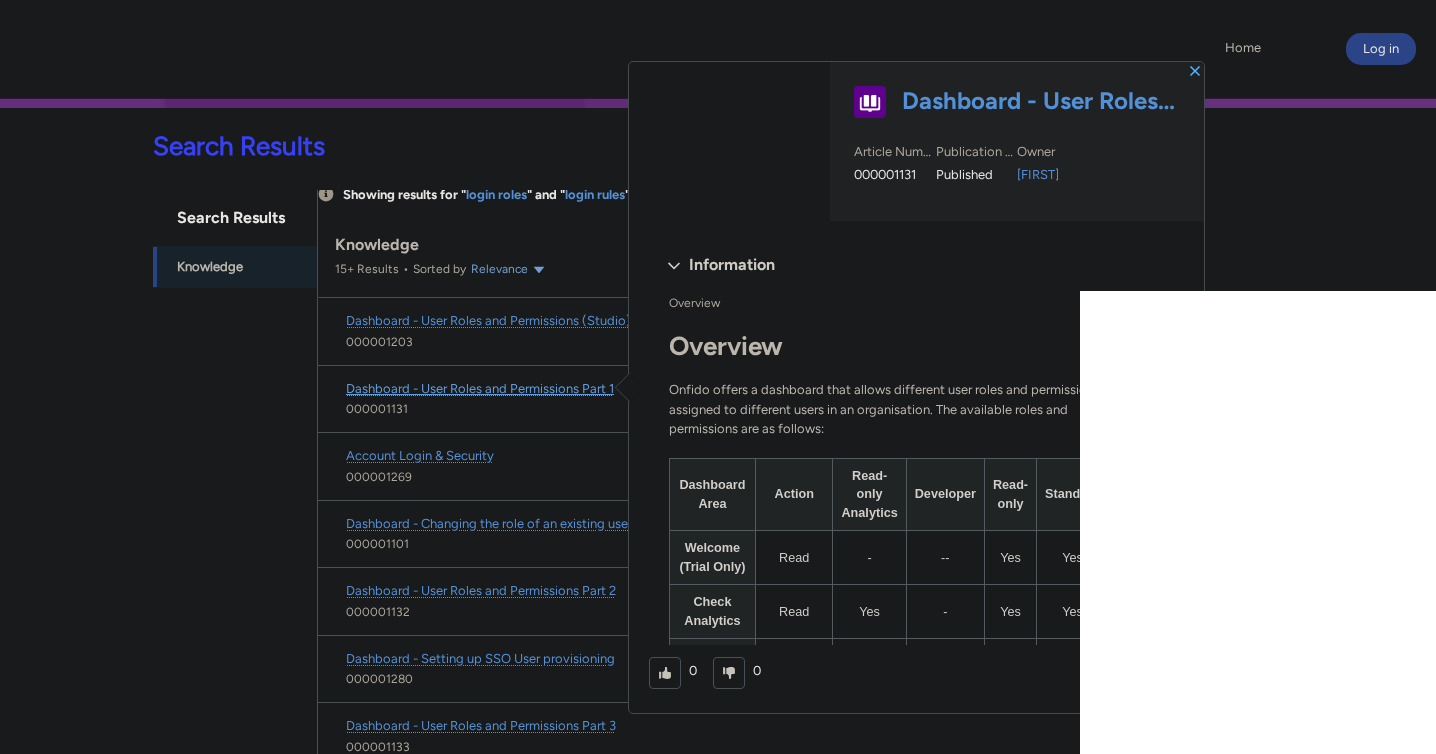 click on "Dashboard - User Roles and Permissions Part 1" at bounding box center (480, 388) 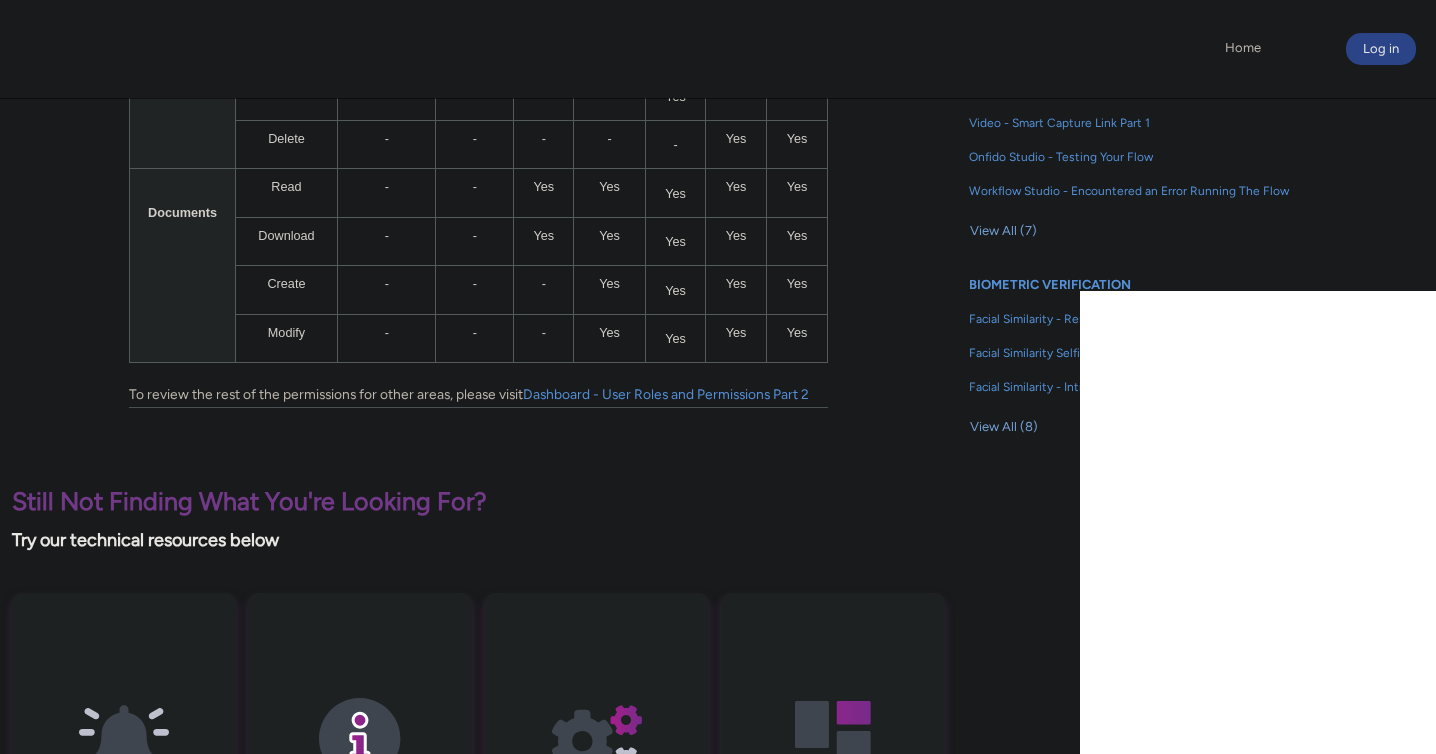 scroll, scrollTop: 1320, scrollLeft: 0, axis: vertical 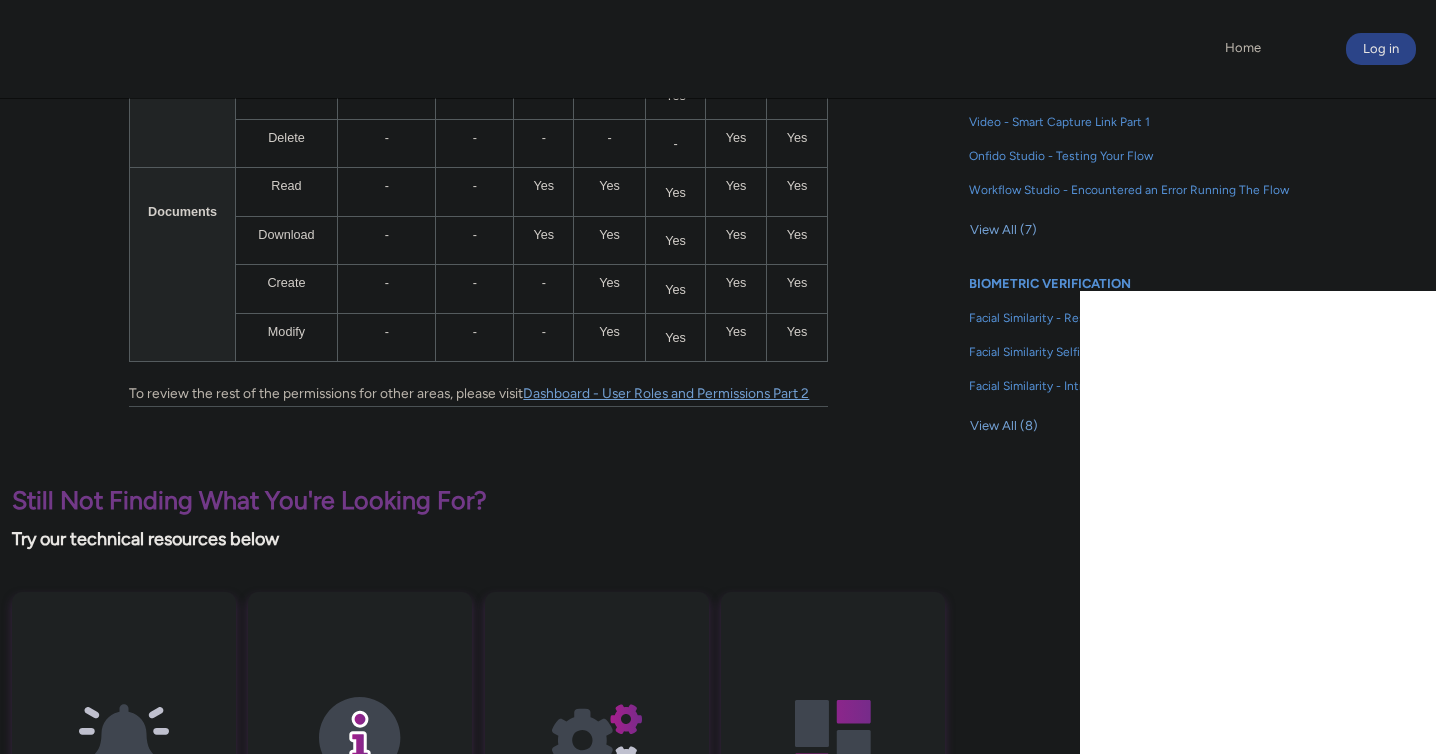 click on "Dashboard - User Roles and Permissions Part 2" at bounding box center [666, 393] 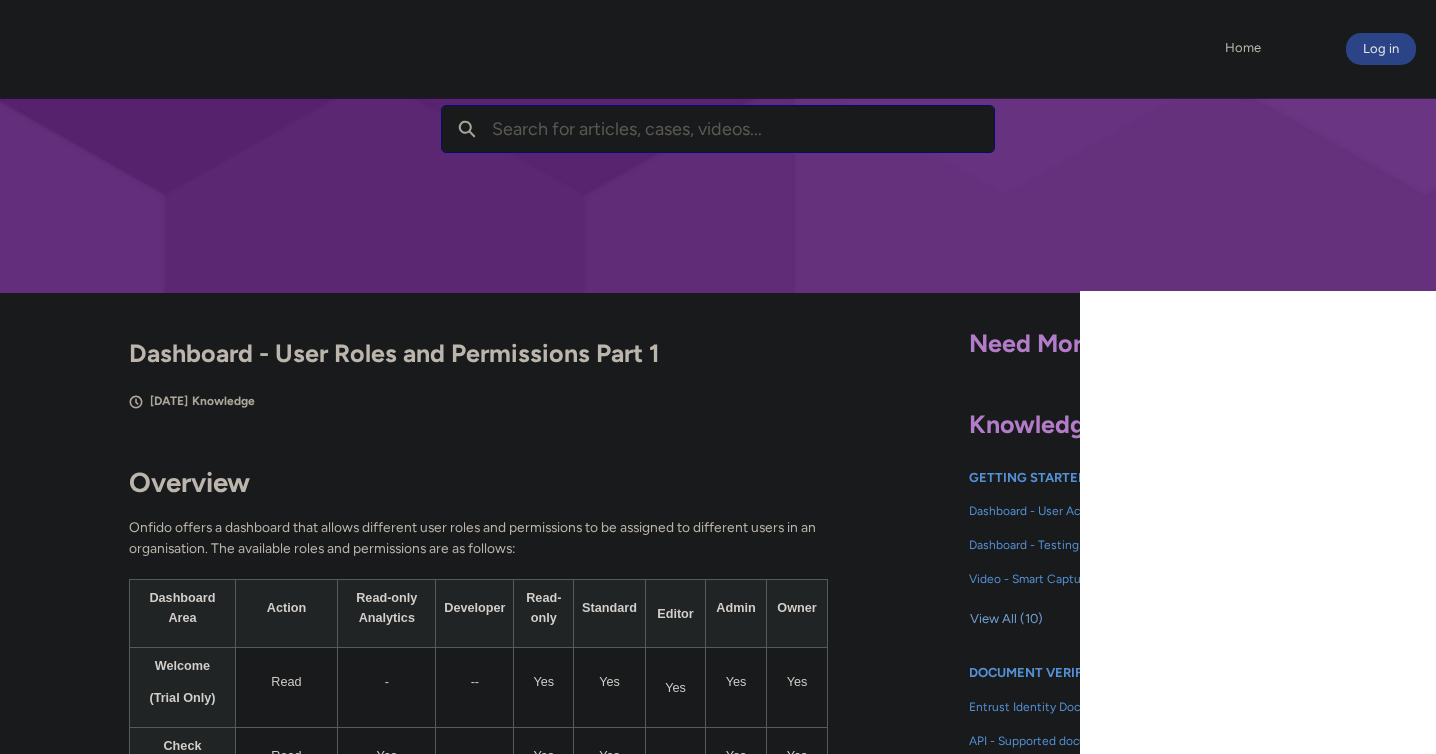 scroll, scrollTop: 0, scrollLeft: 0, axis: both 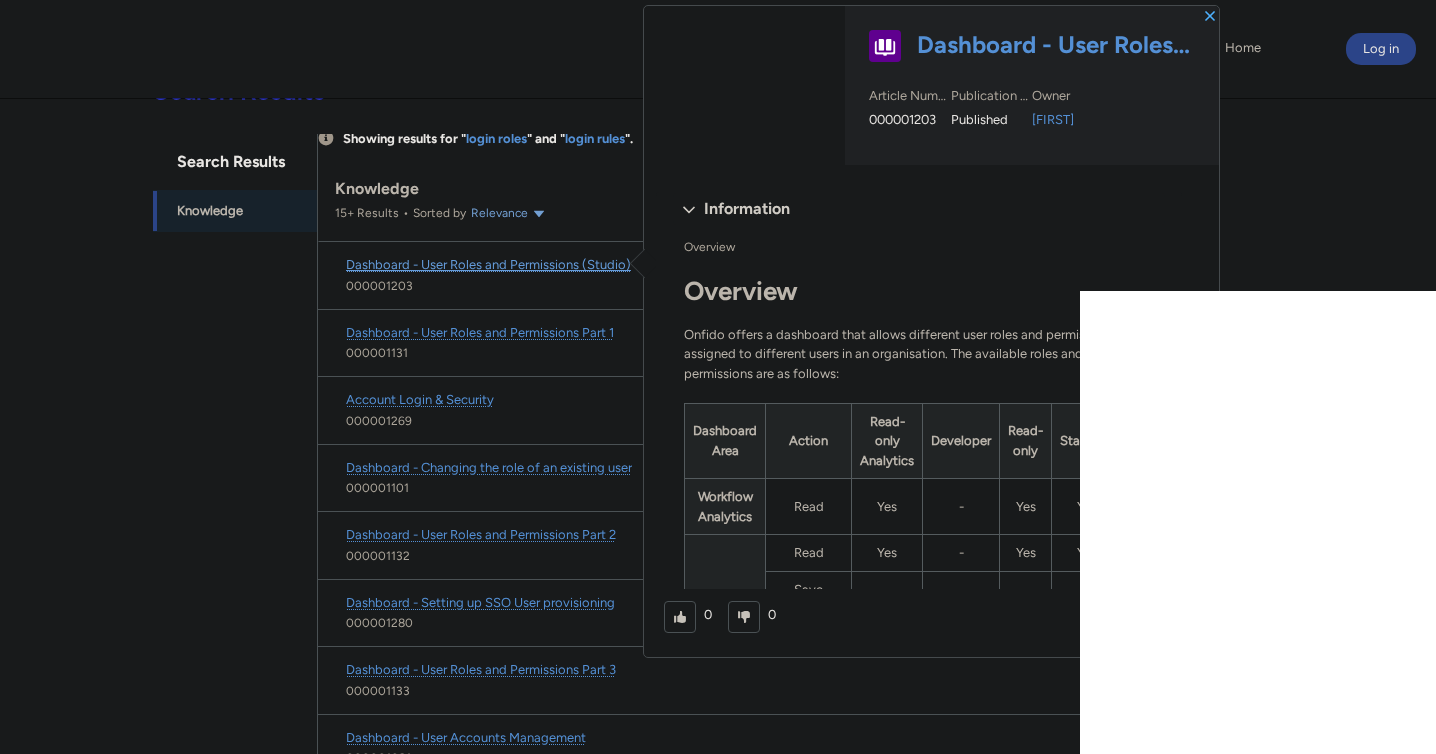 click on "Dashboard - User Roles and Permissions (Studio)" at bounding box center [488, 264] 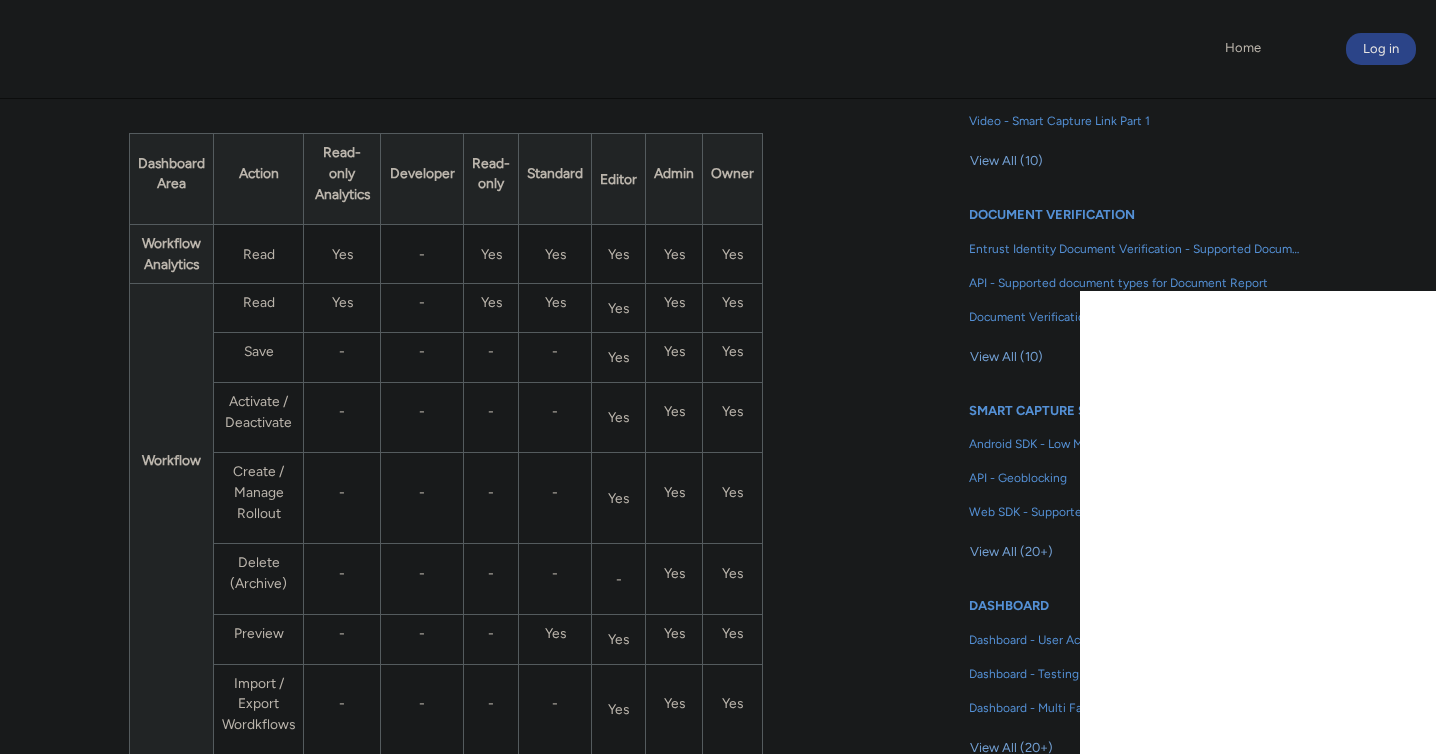 scroll, scrollTop: 557, scrollLeft: 0, axis: vertical 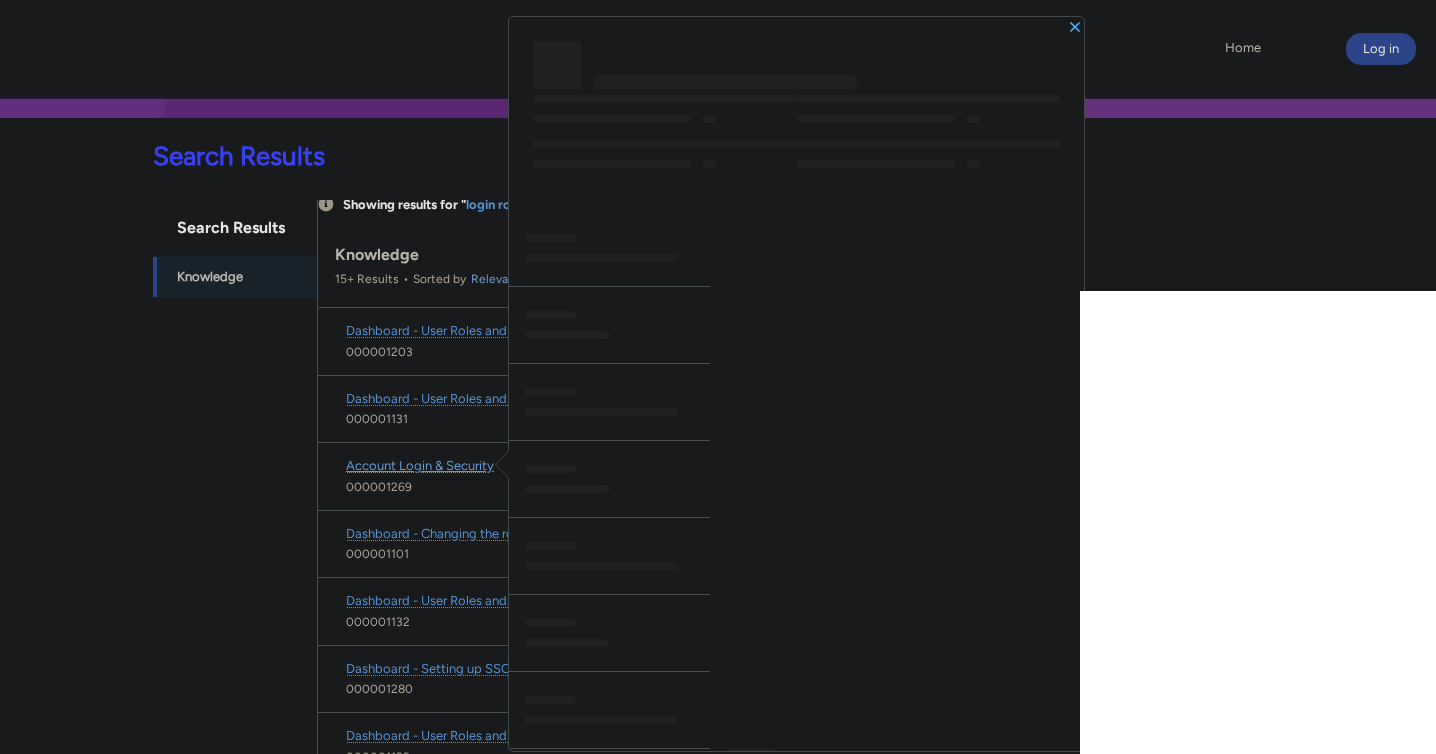 click on "Account Login & Security" at bounding box center (420, 465) 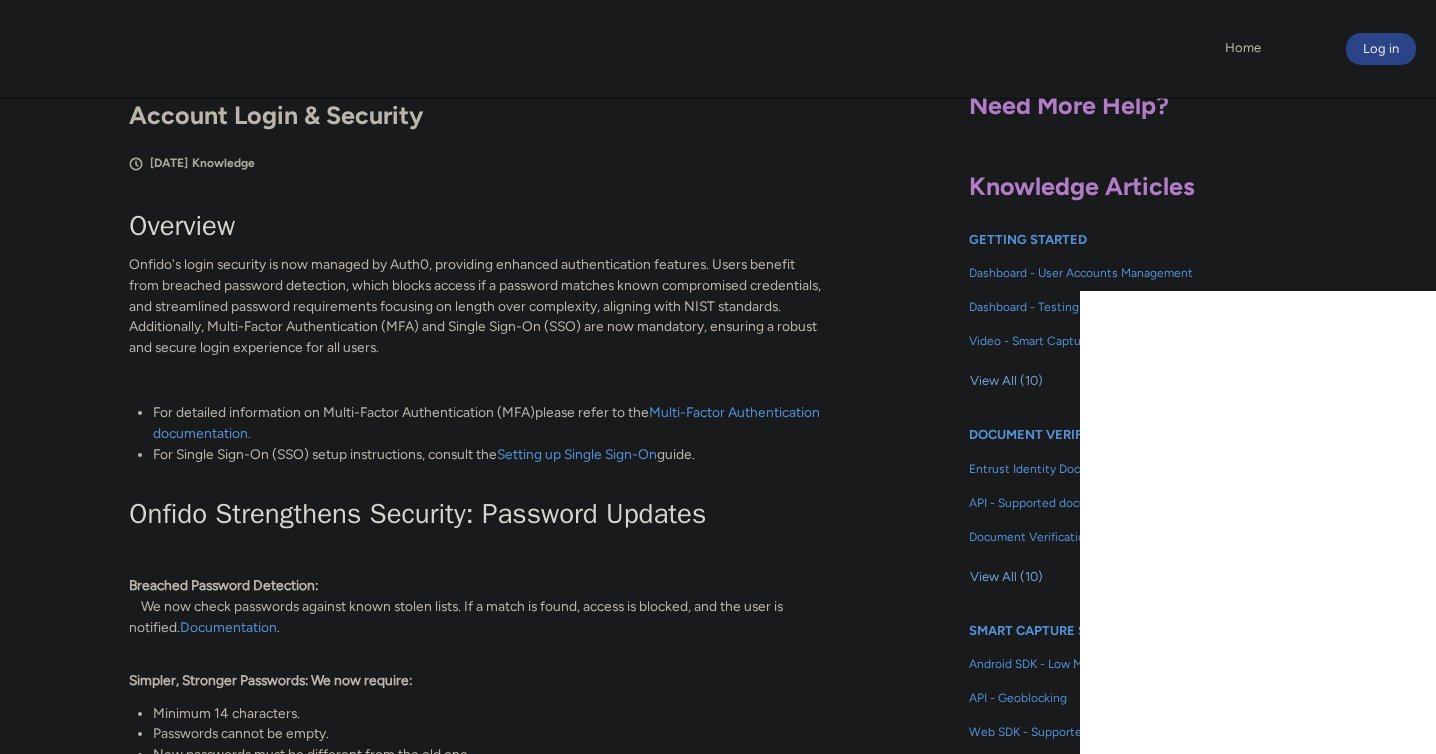 scroll, scrollTop: 345, scrollLeft: 0, axis: vertical 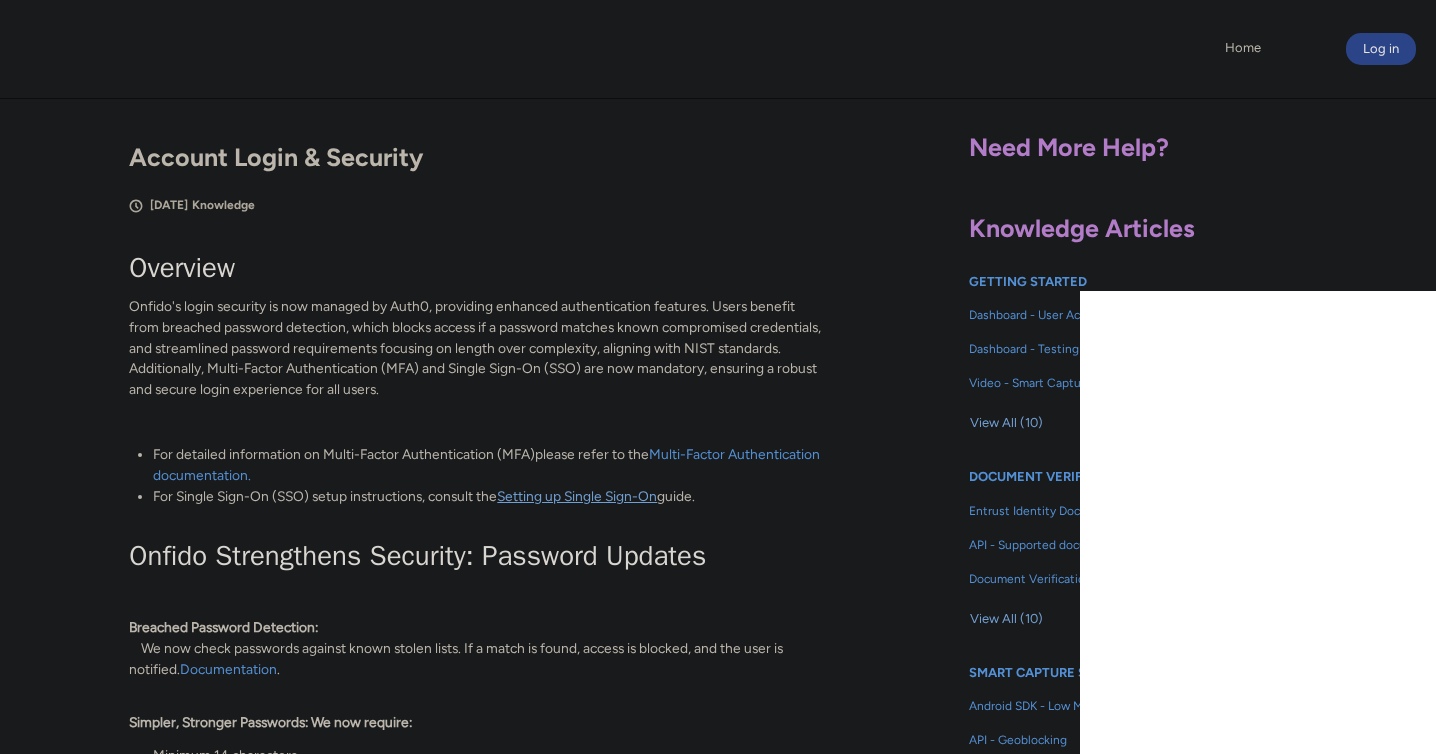click on "Setting up Single Sign-On" at bounding box center [577, 496] 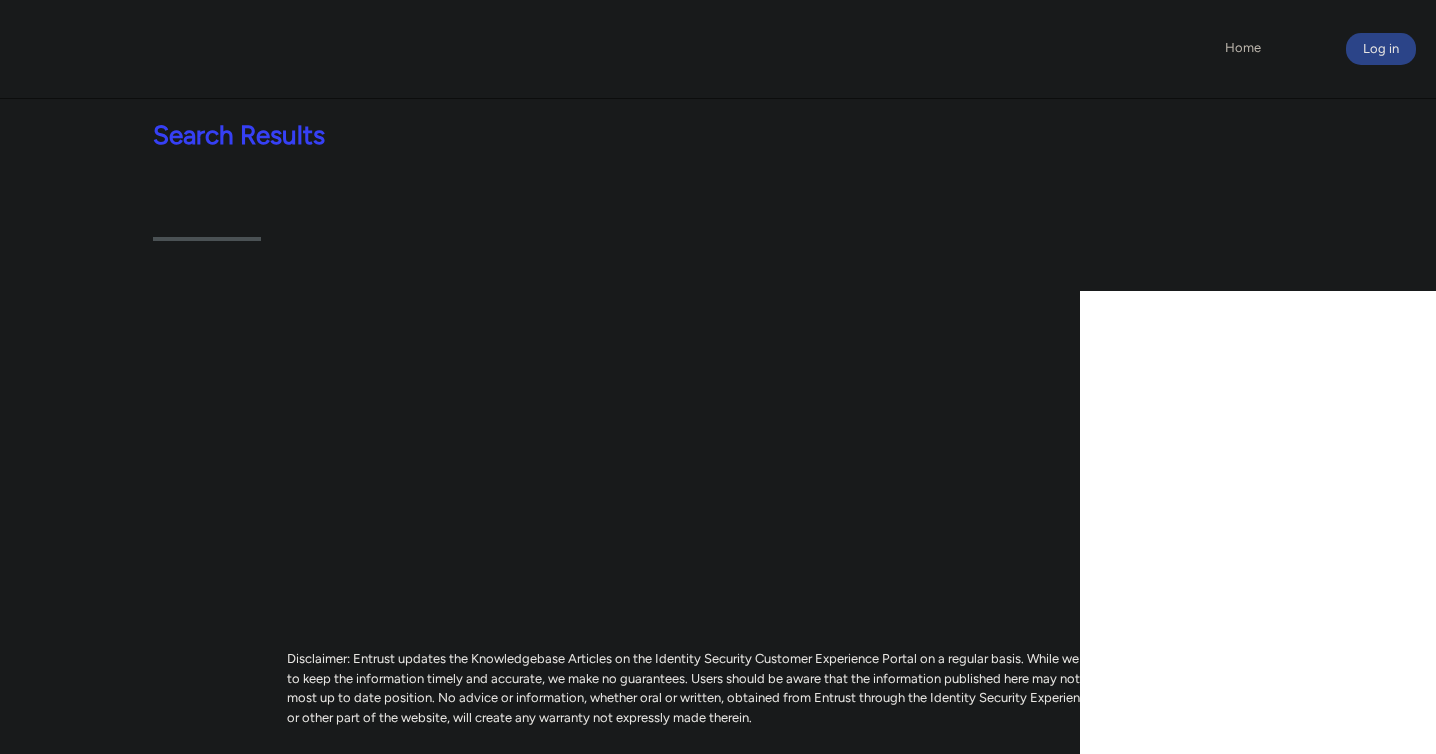 scroll, scrollTop: 0, scrollLeft: 0, axis: both 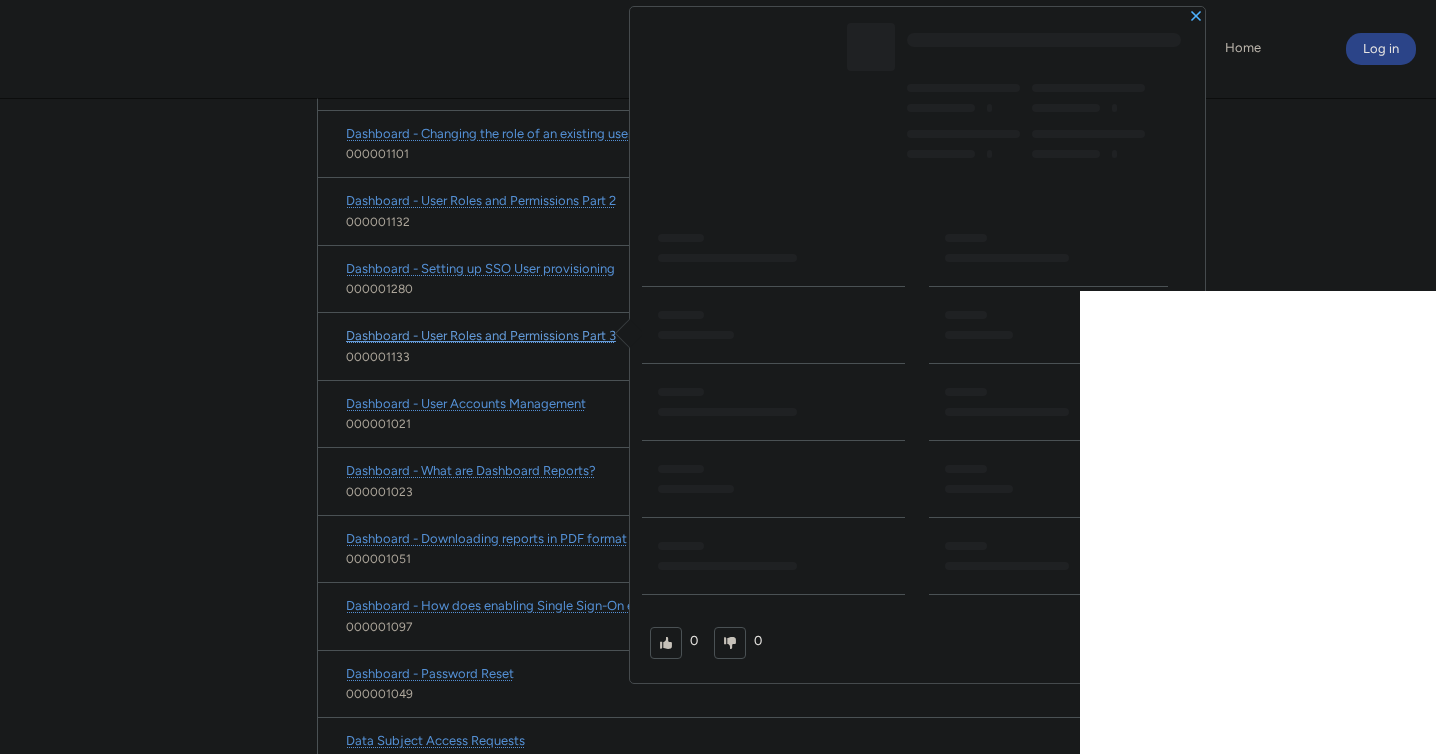 click on "Dashboard - User Roles and Permissions Part 3" at bounding box center (481, 335) 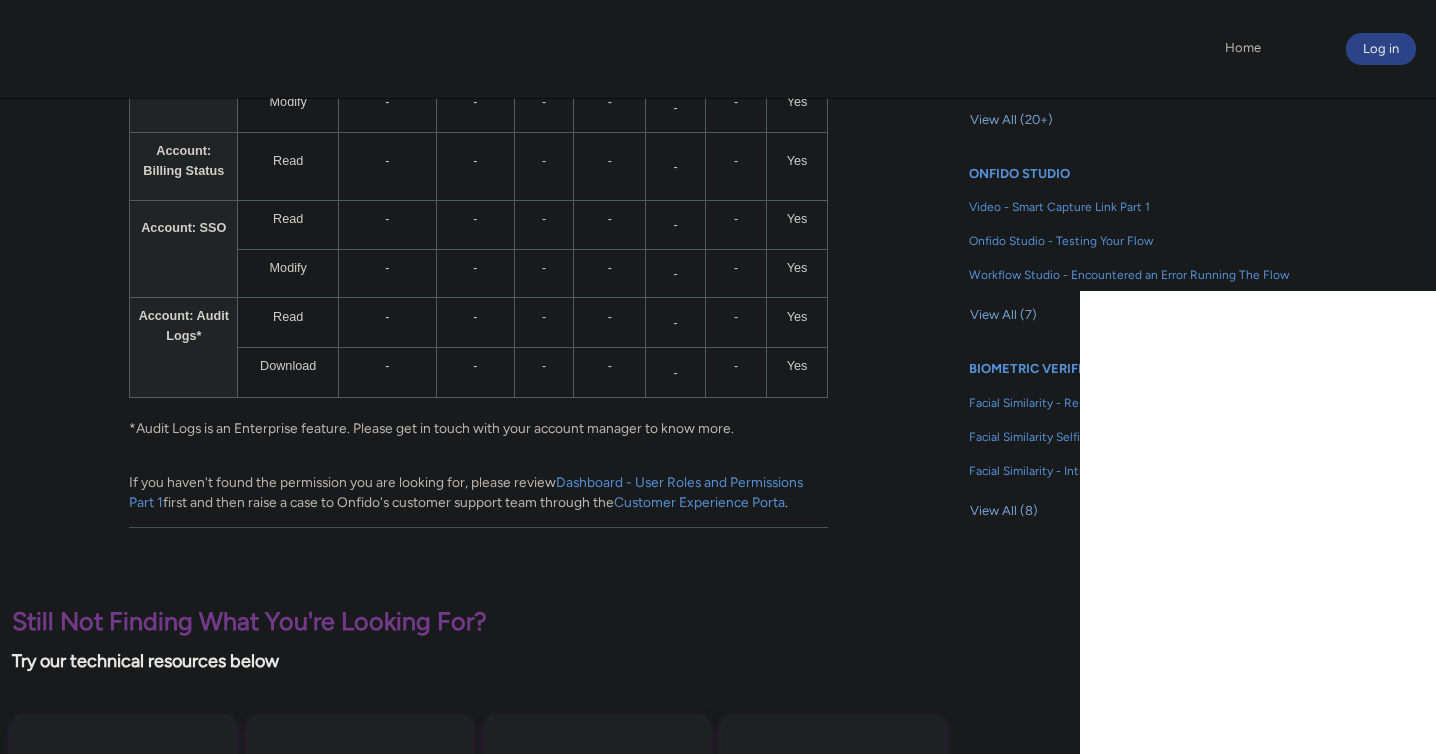 scroll, scrollTop: 1238, scrollLeft: 0, axis: vertical 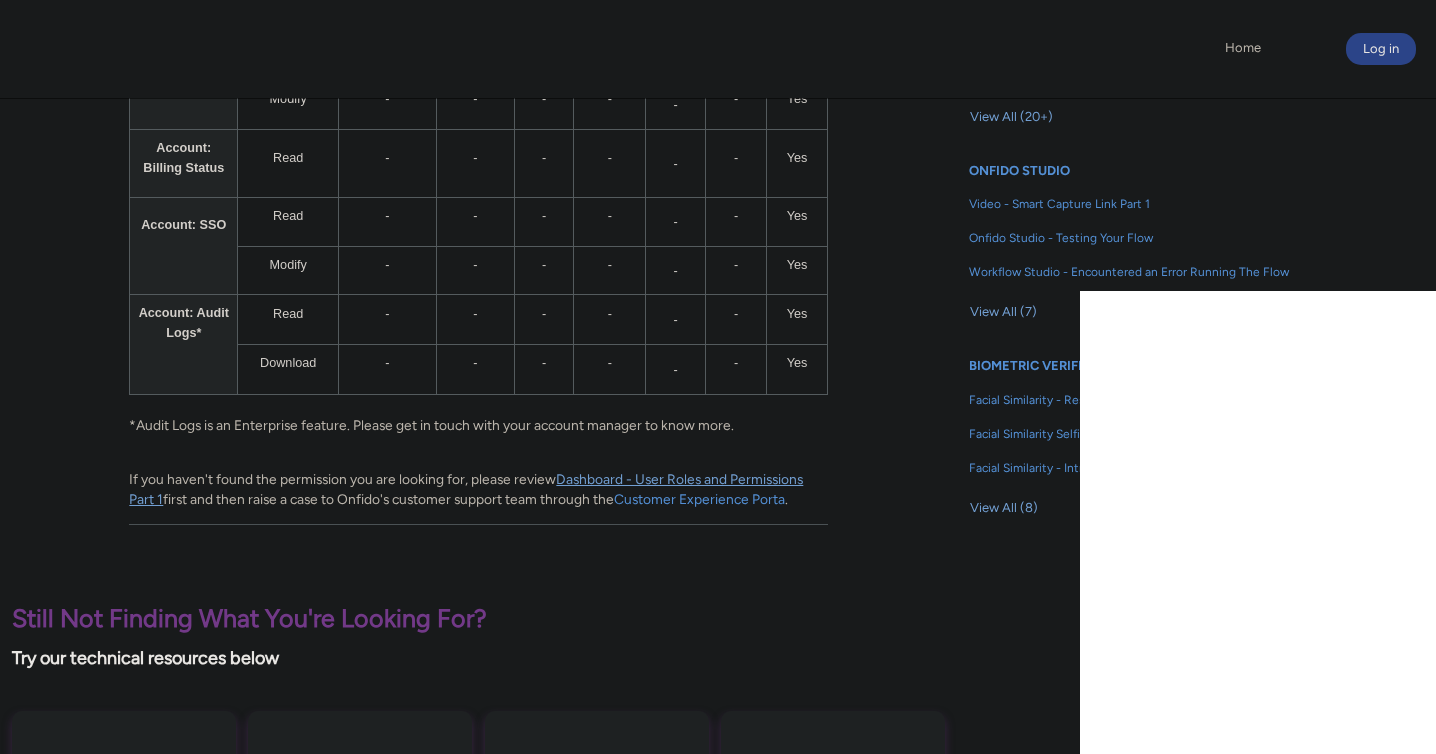 click on "Dashboard - User Roles and Permissions Part 1" at bounding box center (466, 489) 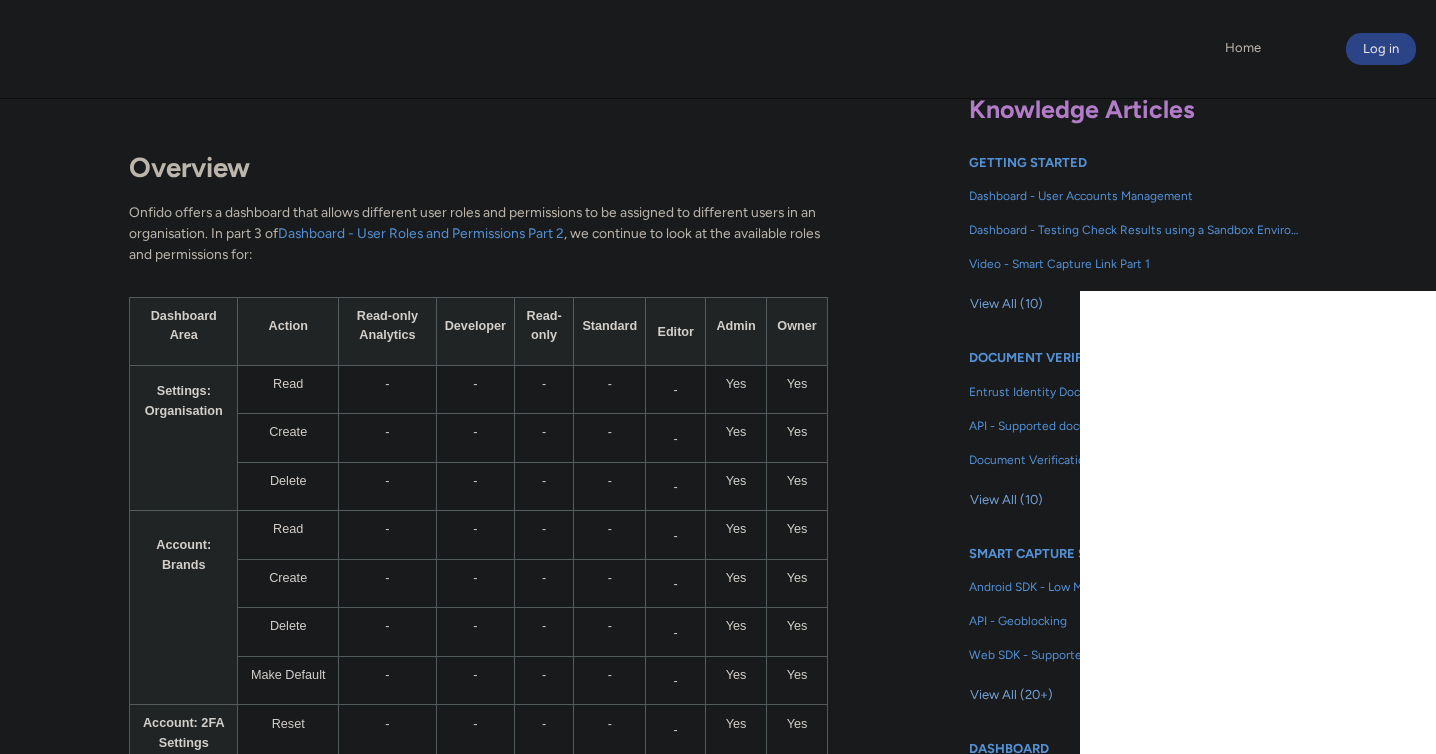 scroll, scrollTop: 0, scrollLeft: 0, axis: both 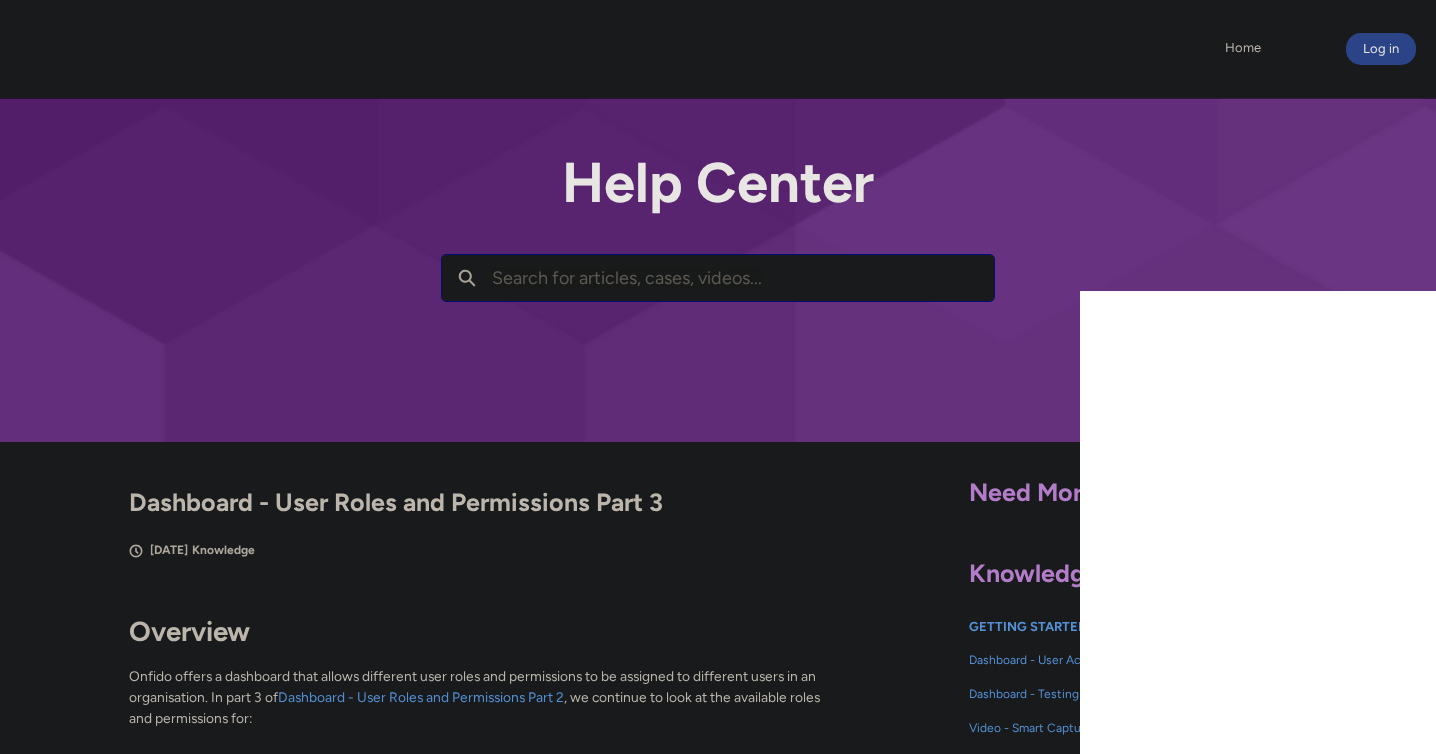 click on "Help Center" at bounding box center [718, 183] 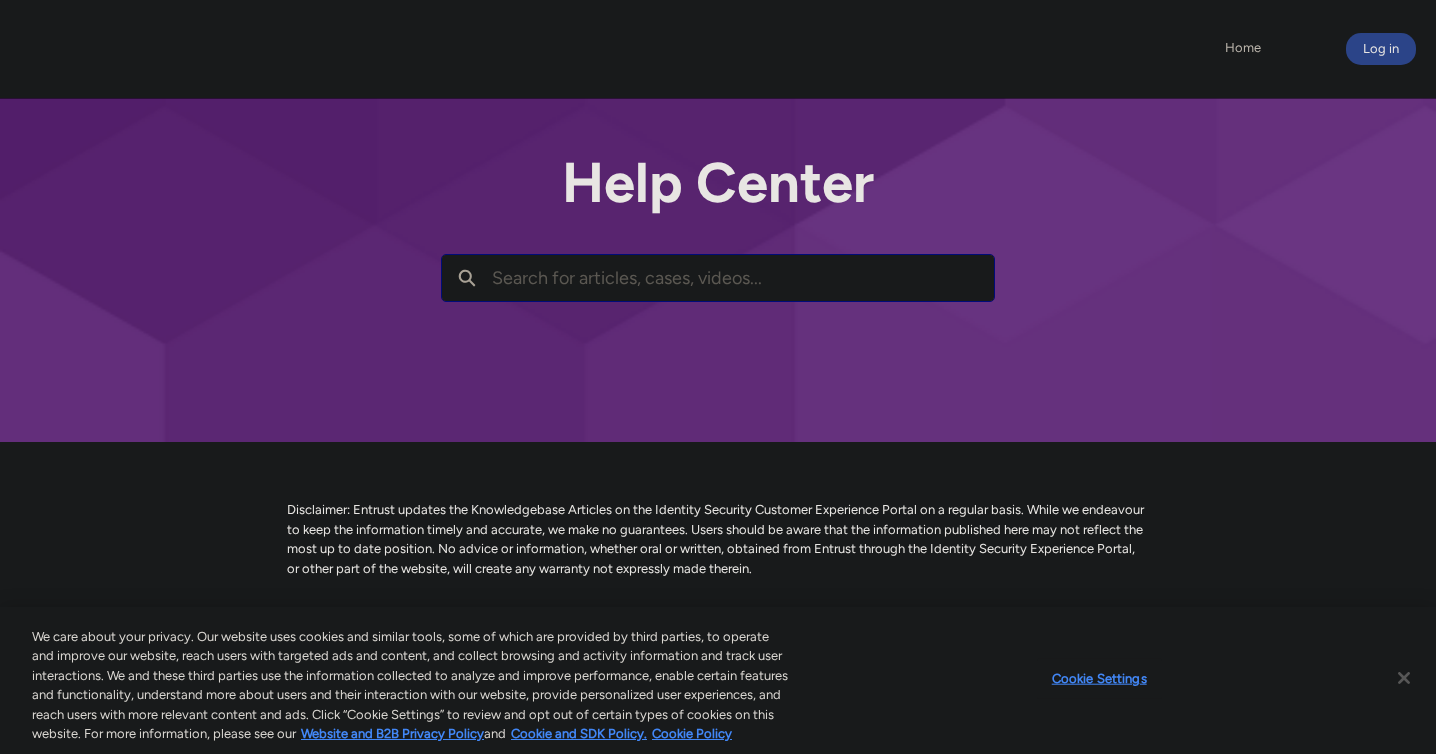 scroll, scrollTop: 0, scrollLeft: 0, axis: both 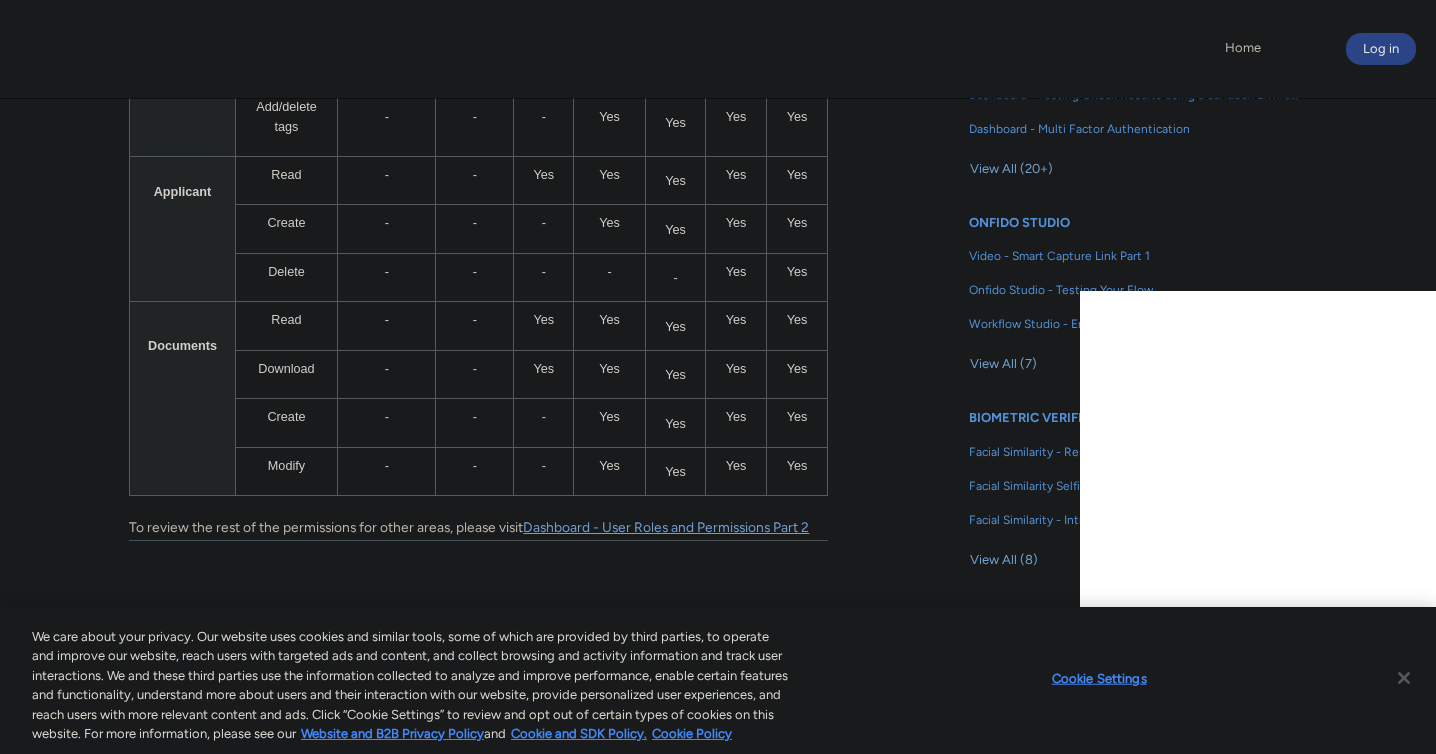 click on "Dashboard - User Roles and Permissions Part 2" at bounding box center [666, 527] 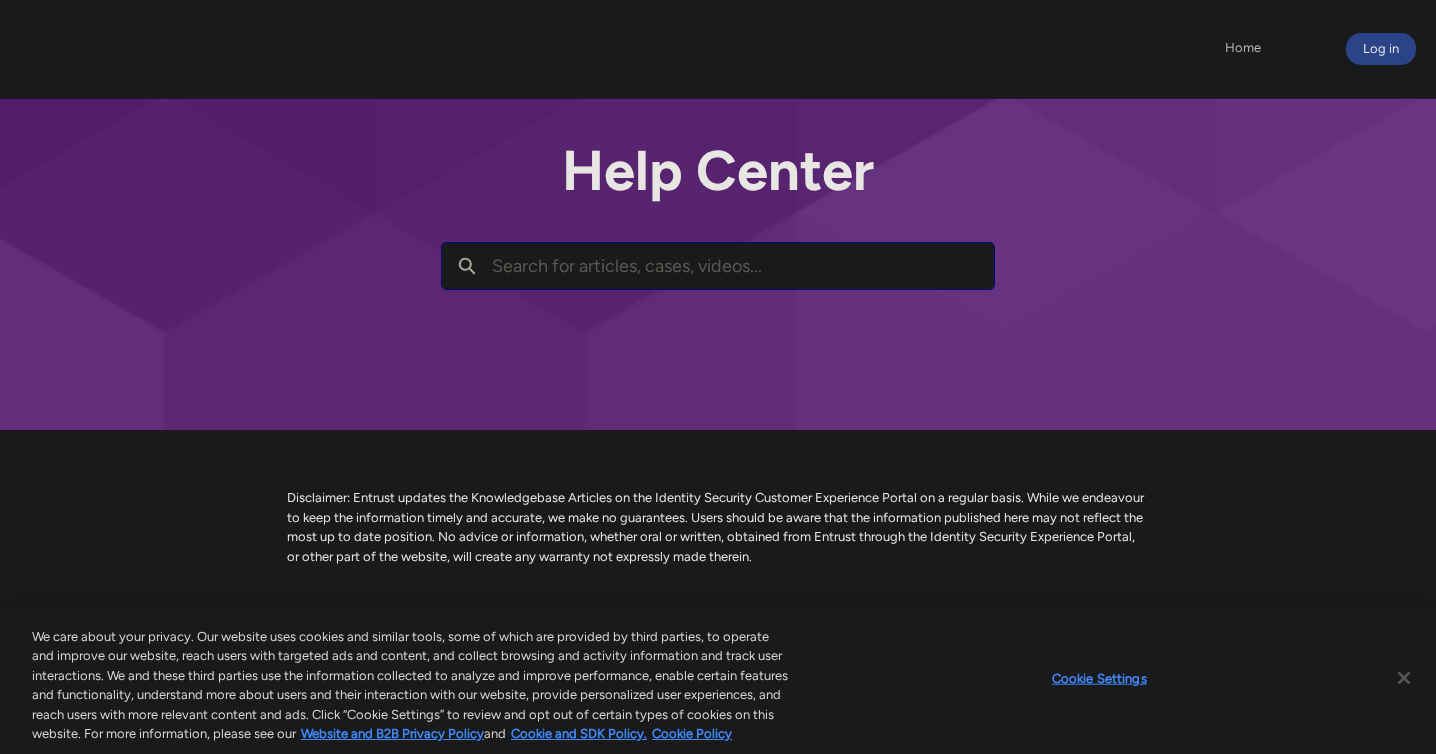 scroll, scrollTop: 0, scrollLeft: 0, axis: both 